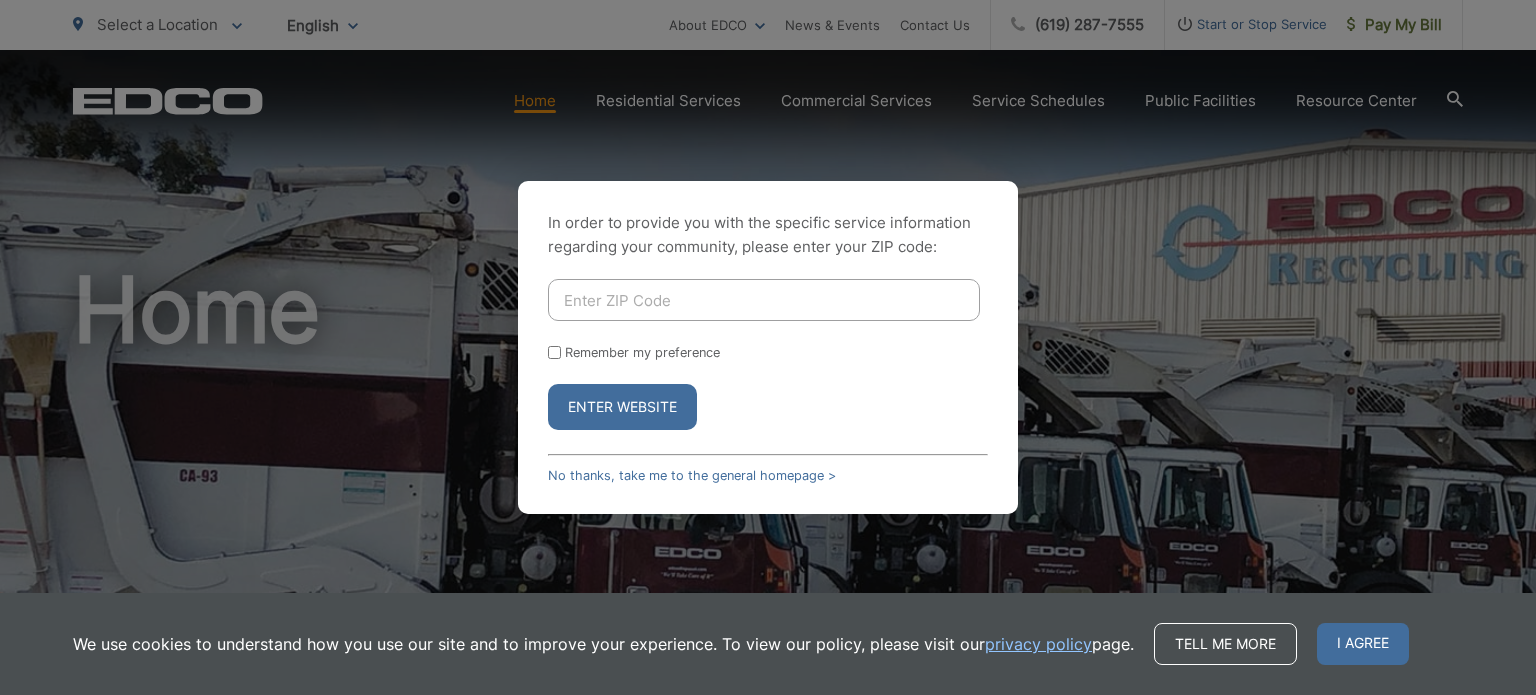 scroll, scrollTop: 0, scrollLeft: 0, axis: both 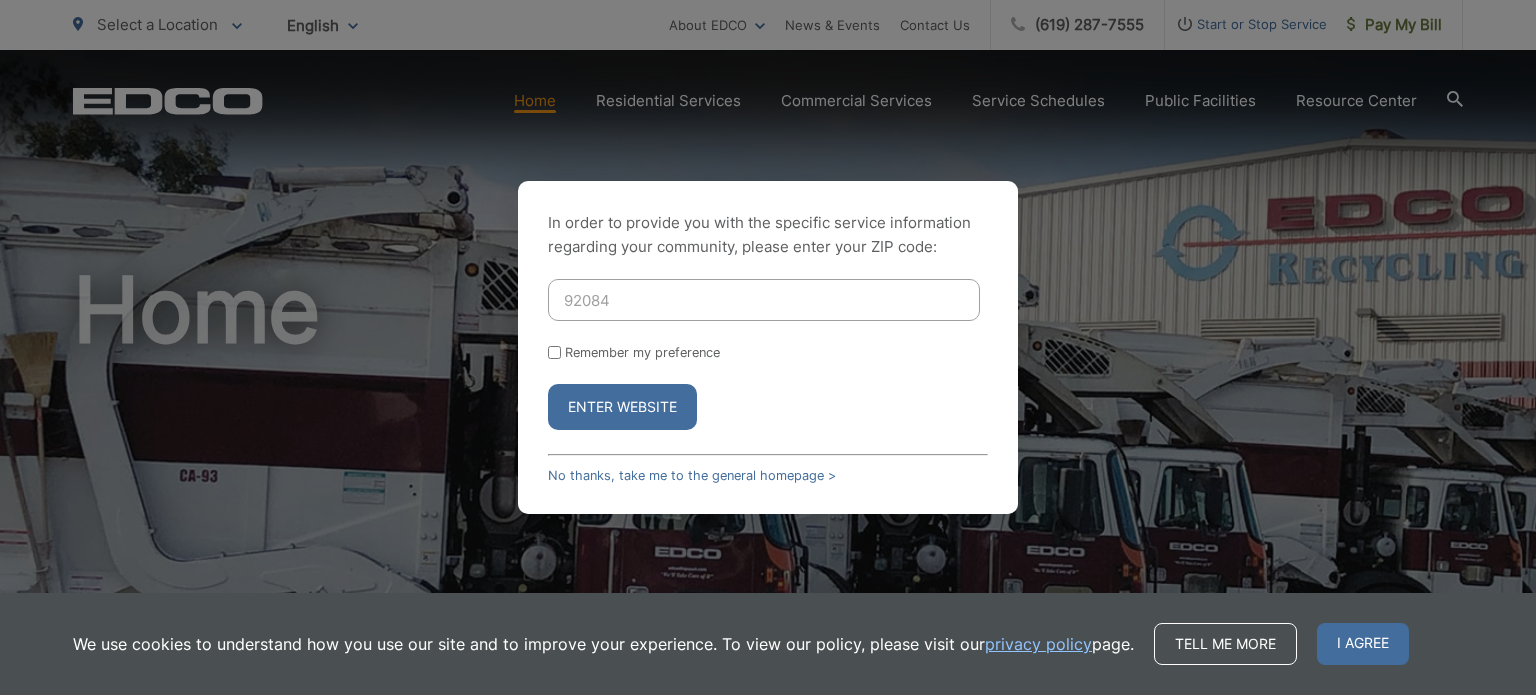 type on "92084" 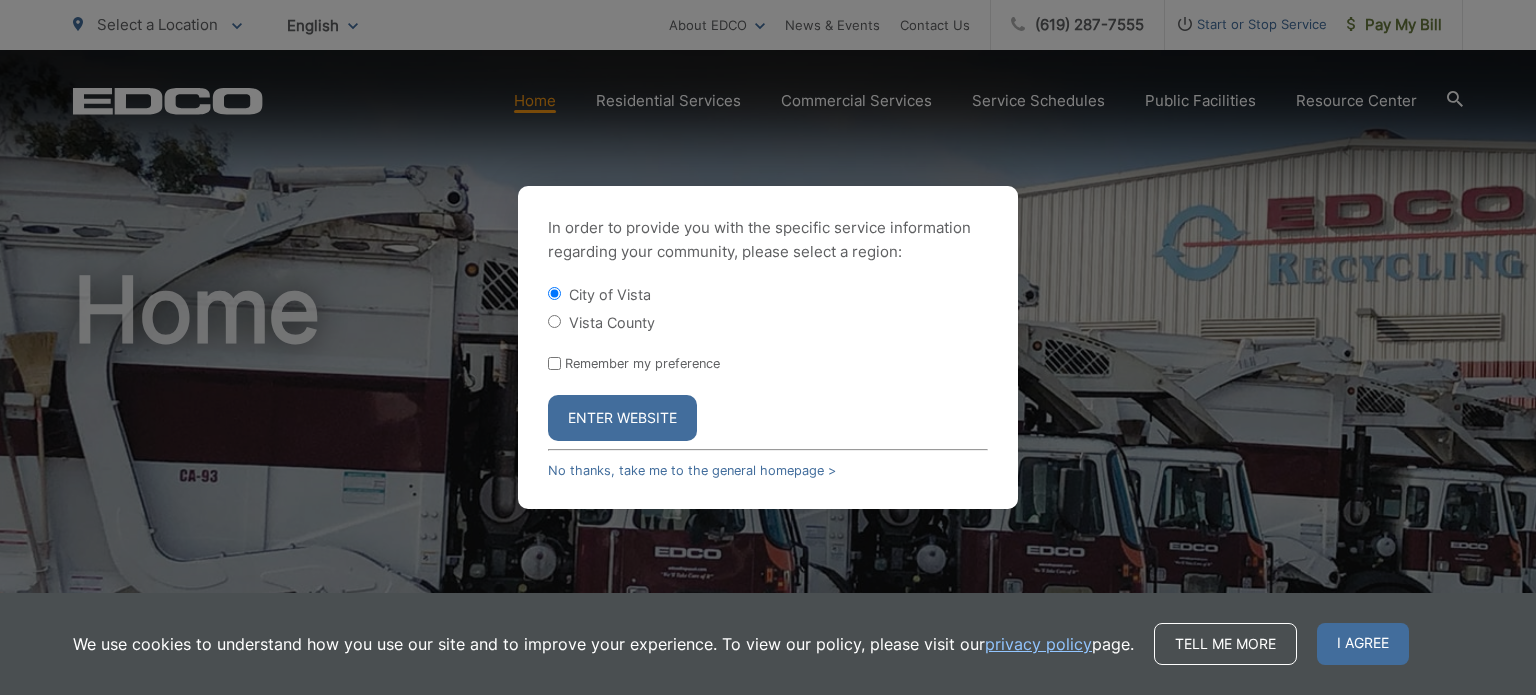 click on "Vista County" at bounding box center [554, 321] 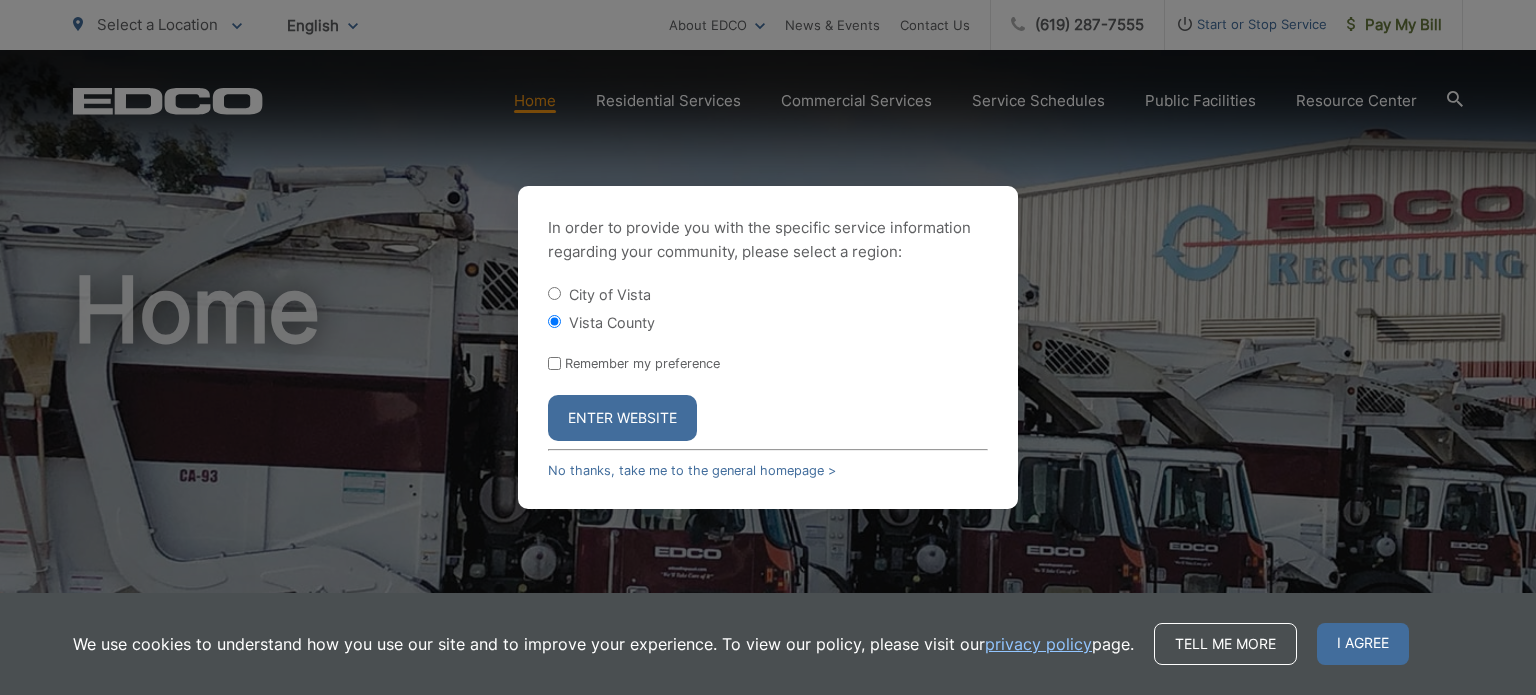 click on "Enter Website" at bounding box center (622, 418) 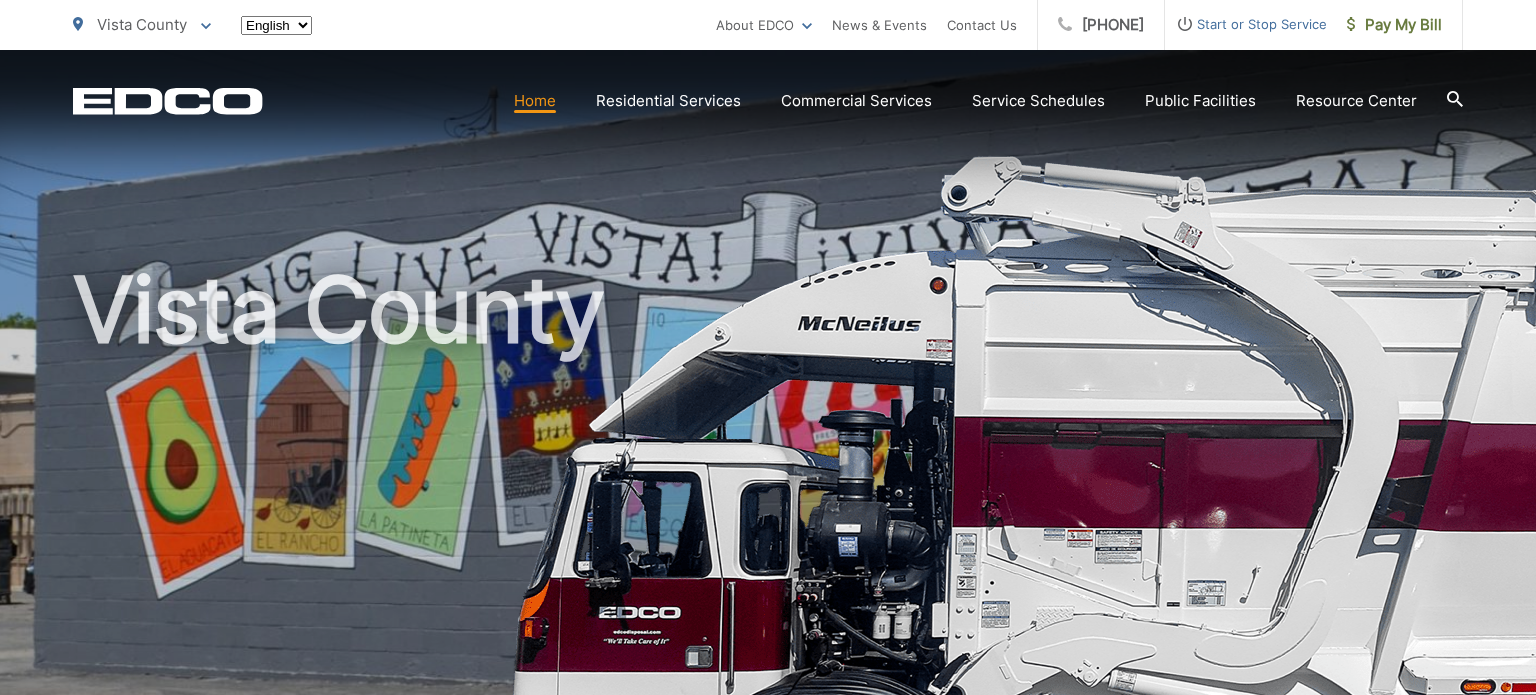 scroll, scrollTop: 0, scrollLeft: 0, axis: both 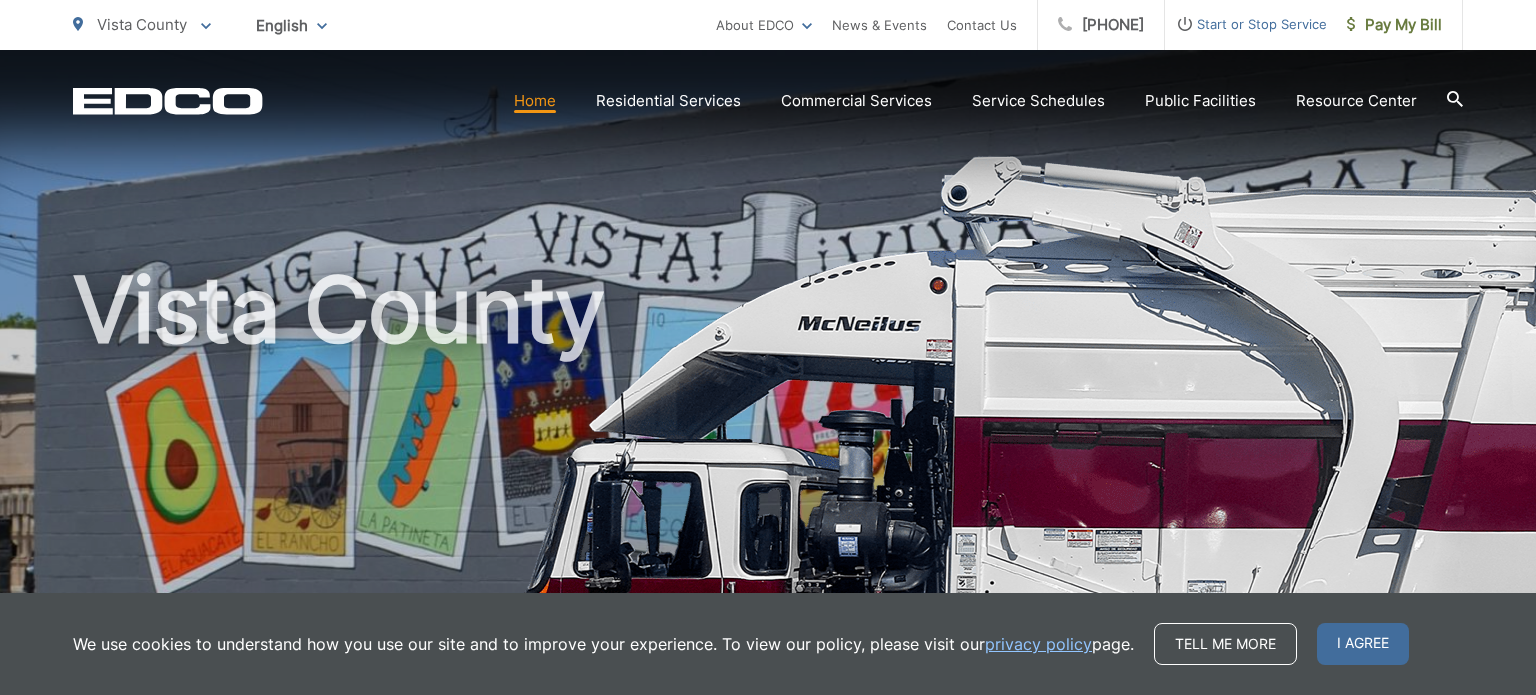 click on "EDCO Logo
Home
Residential Services
Curbside Pickup
Recycling
Organic Recycling
Trash
Household Hazardous Waste
Bulky Item Pickup
Dumpster Service
Temporary Dumpster
Roll-Off Boxes
Storage Containers
Apartments & Condos
Recycling
Organic Recycling
Trash
Commercial Services
Commercial Services
Recycling
Organic Recycling
Trash
Roll-Off Boxes" at bounding box center [768, 85] 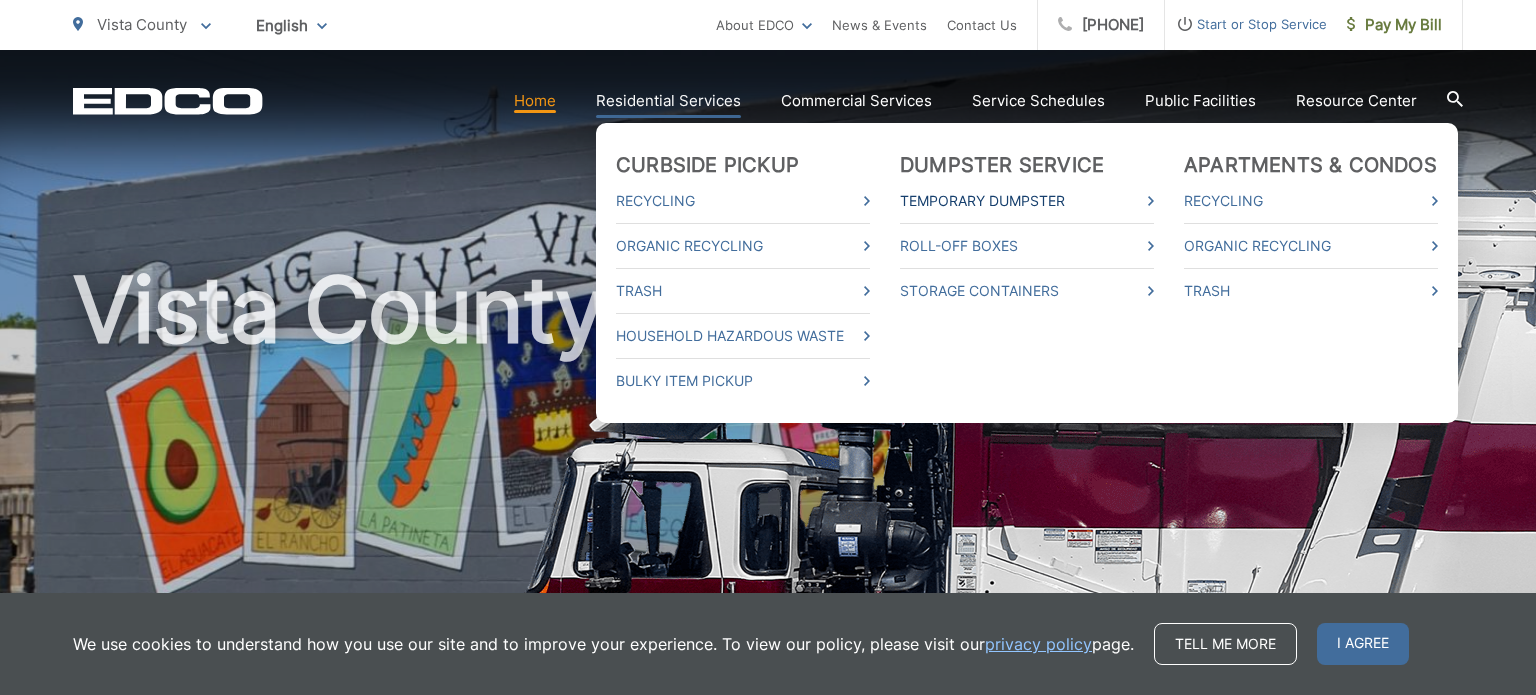 click on "Temporary Dumpster" at bounding box center [1027, 201] 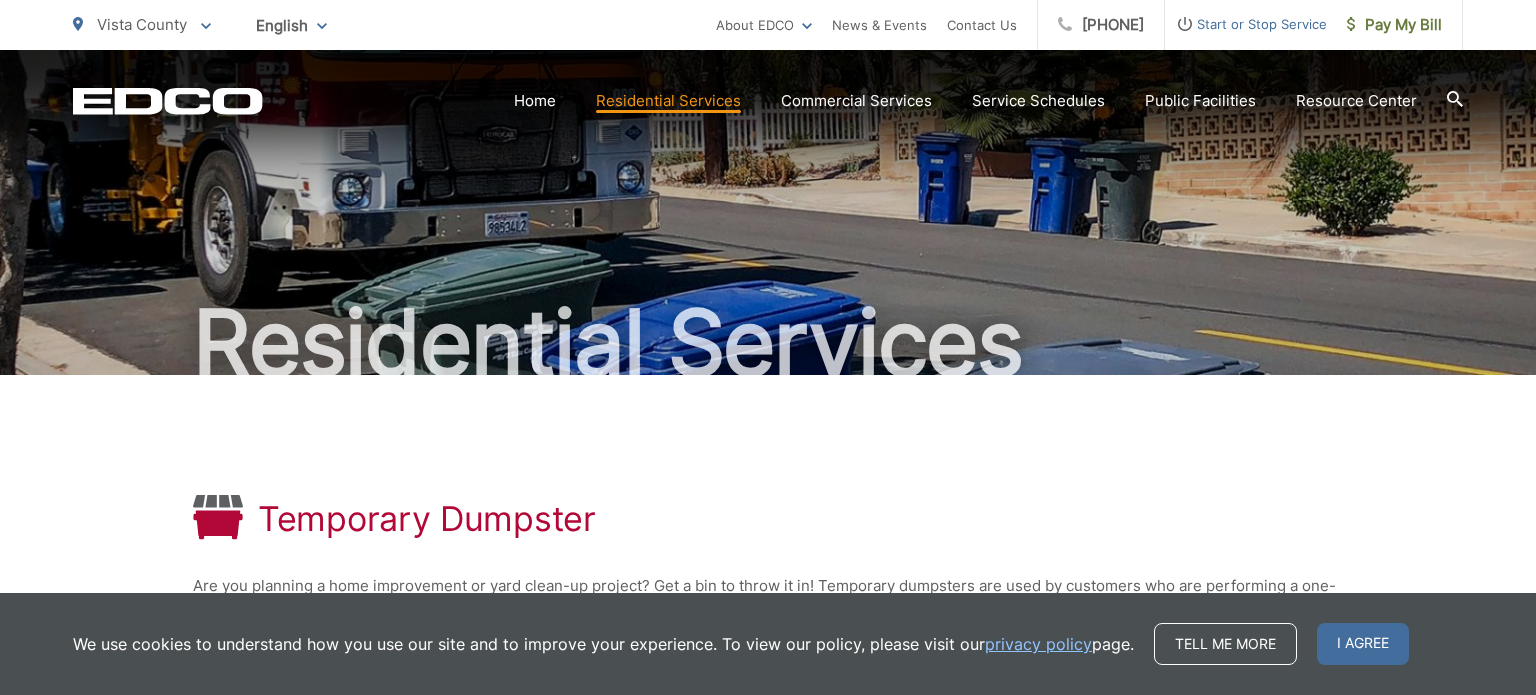 scroll, scrollTop: 0, scrollLeft: 0, axis: both 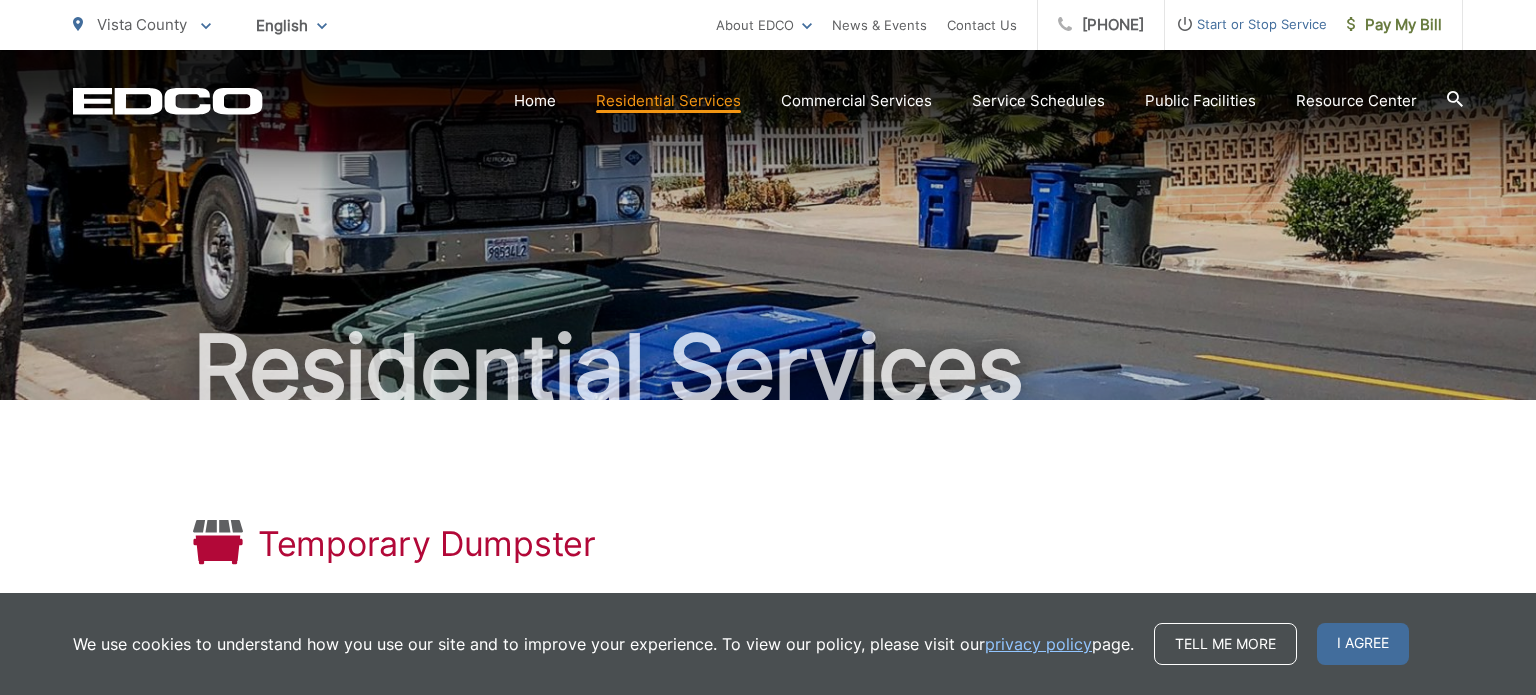 click on "Residential Services" at bounding box center [768, 225] 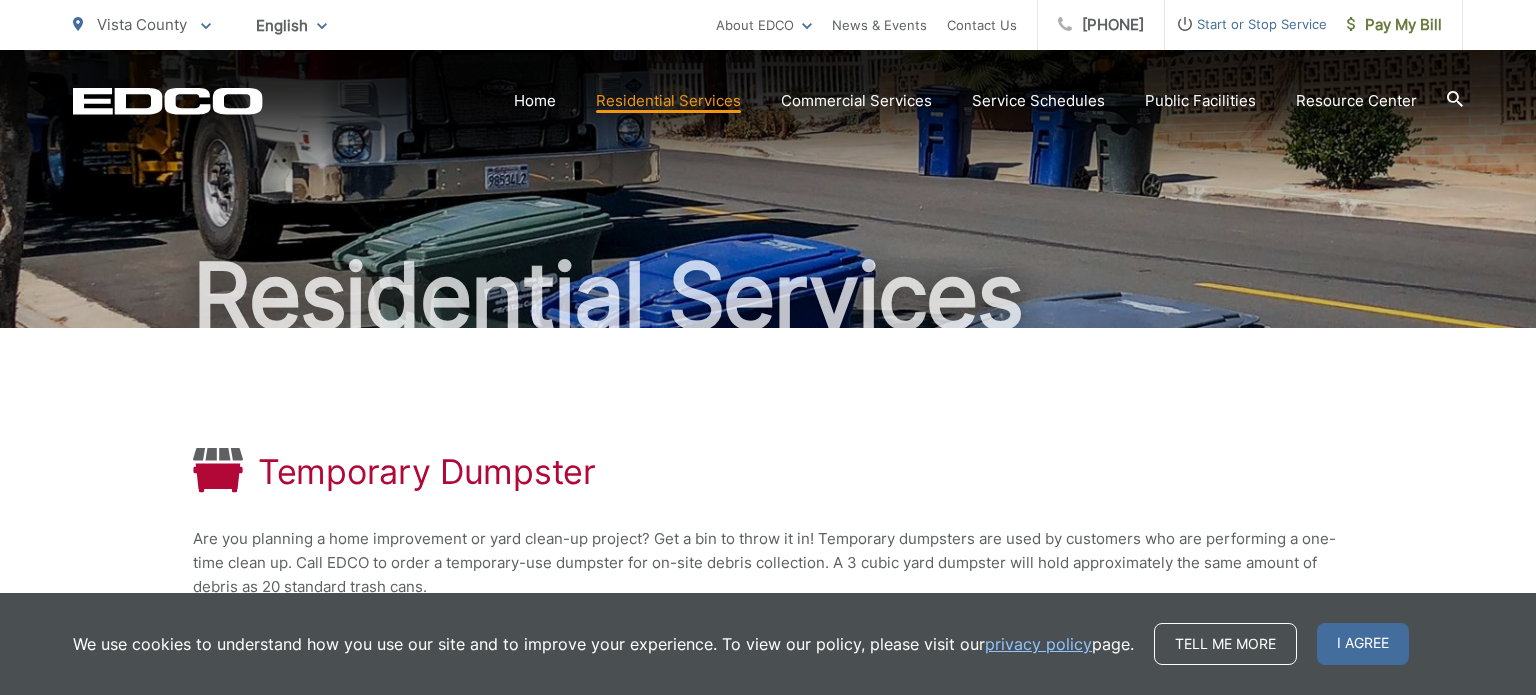 scroll, scrollTop: 0, scrollLeft: 0, axis: both 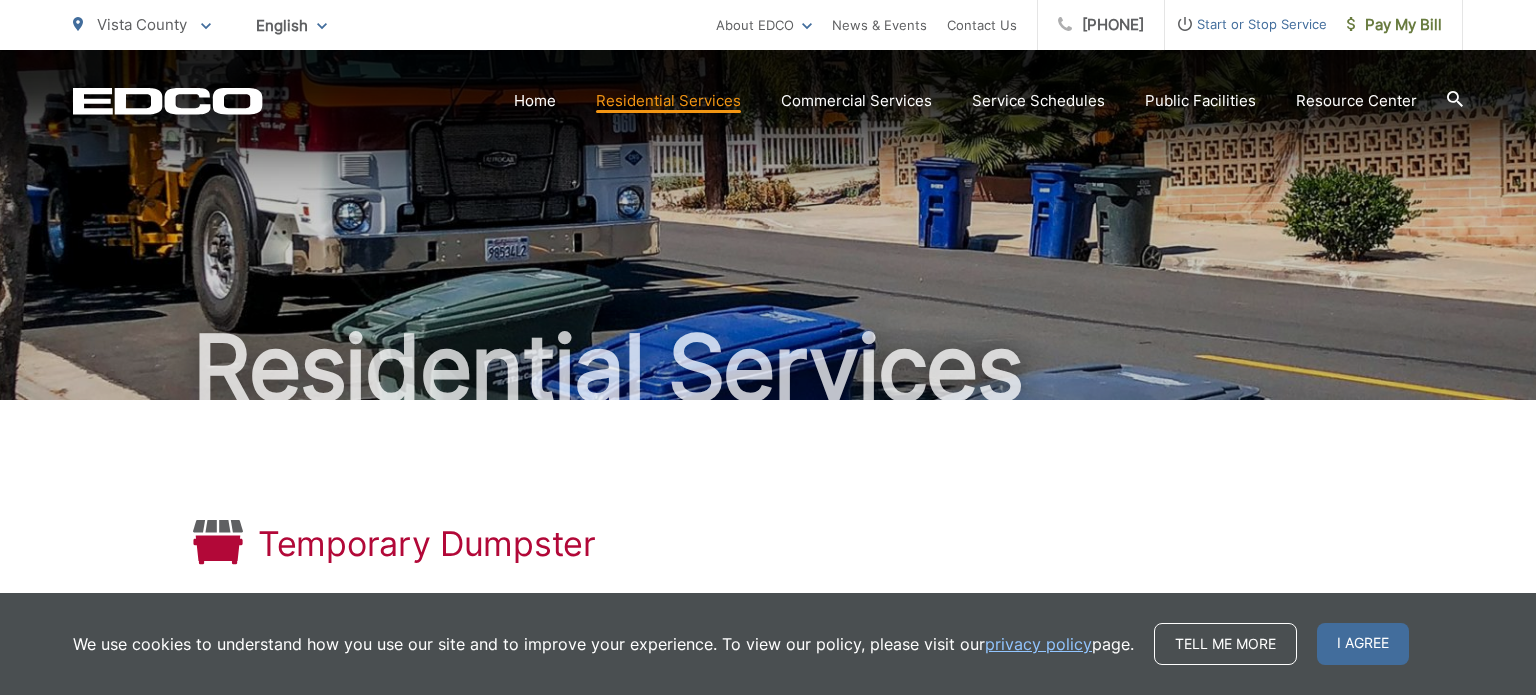click 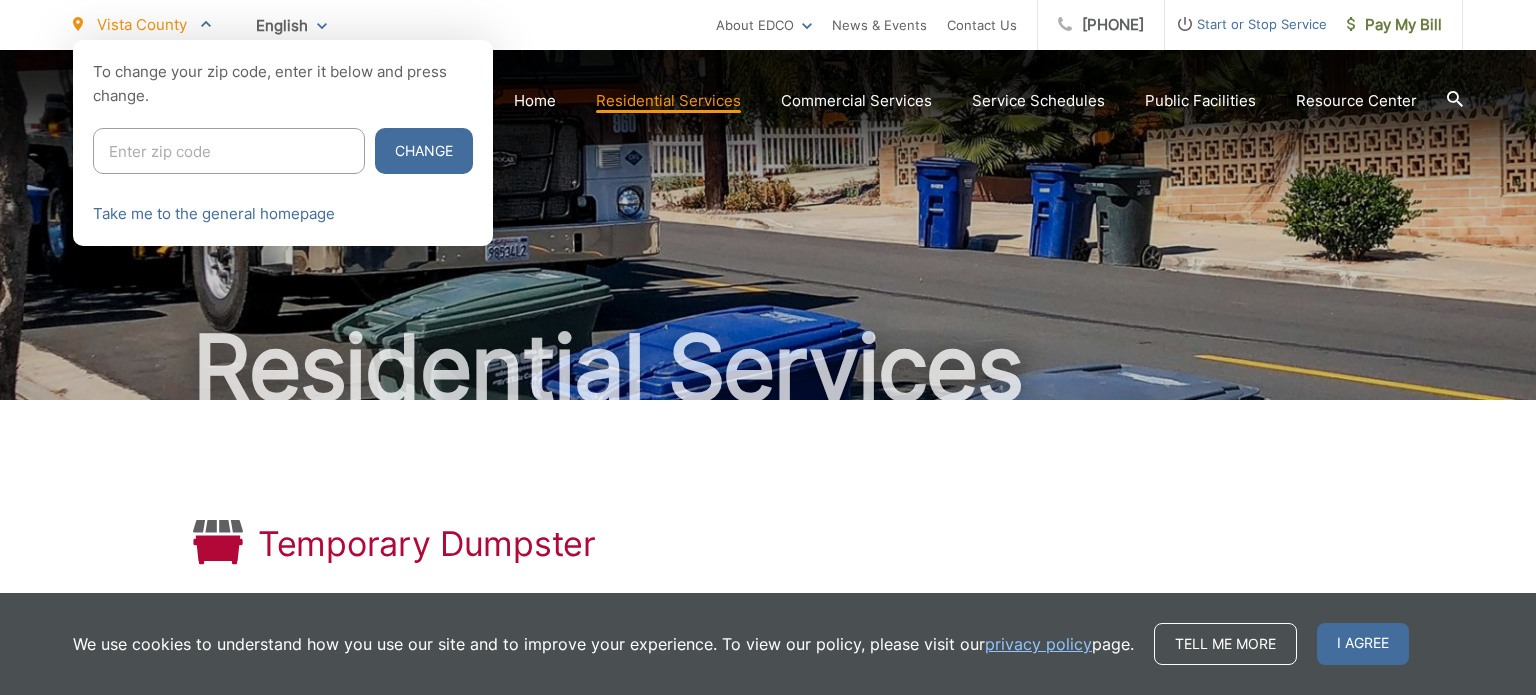 click on "Vista County
To change your zip code, enter it below and press change.
Change
Take me to the general homepage
Clear preferences (STAGE ONLY)
Please specify your region:
Not sure which region?   Enter your full address.
EDCO service may not be available in your area. You can access our  general site
English" at bounding box center [394, 25] 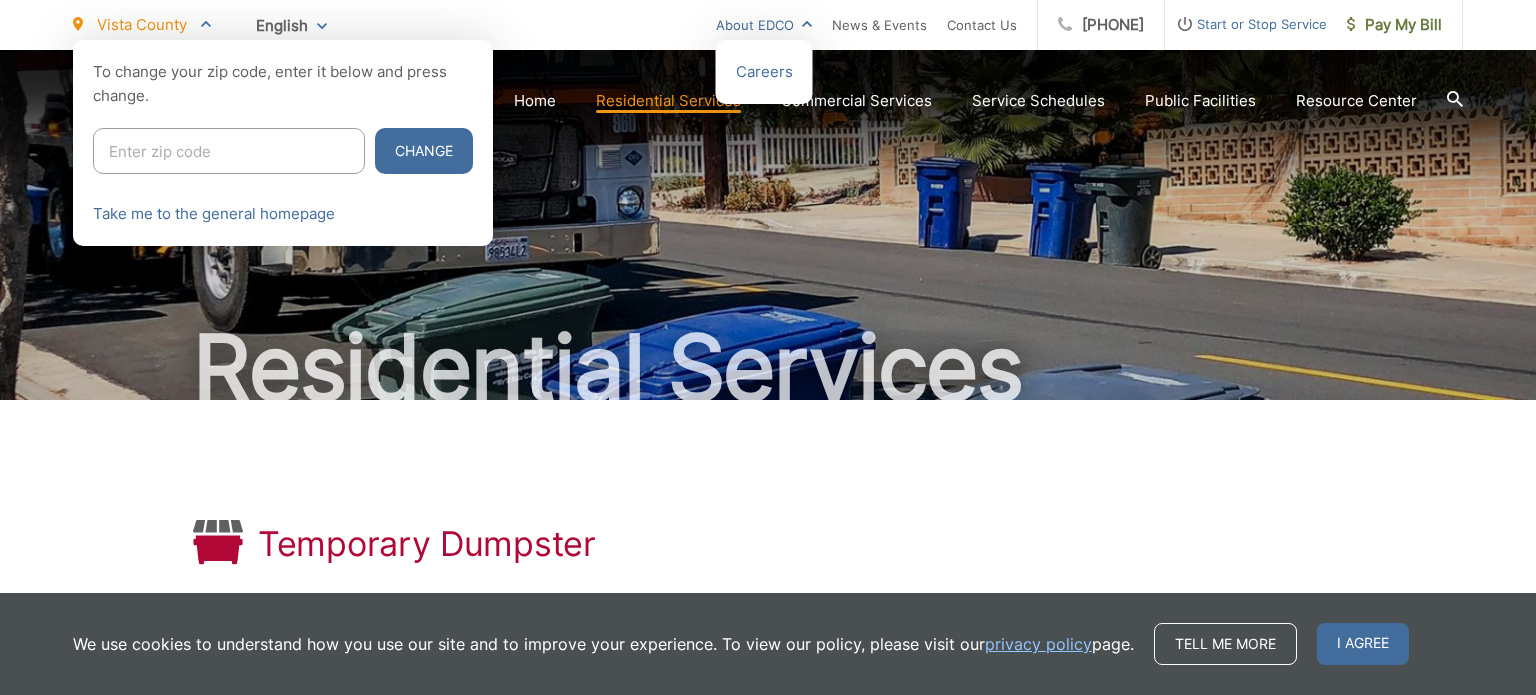 click on "About EDCO" at bounding box center (764, 25) 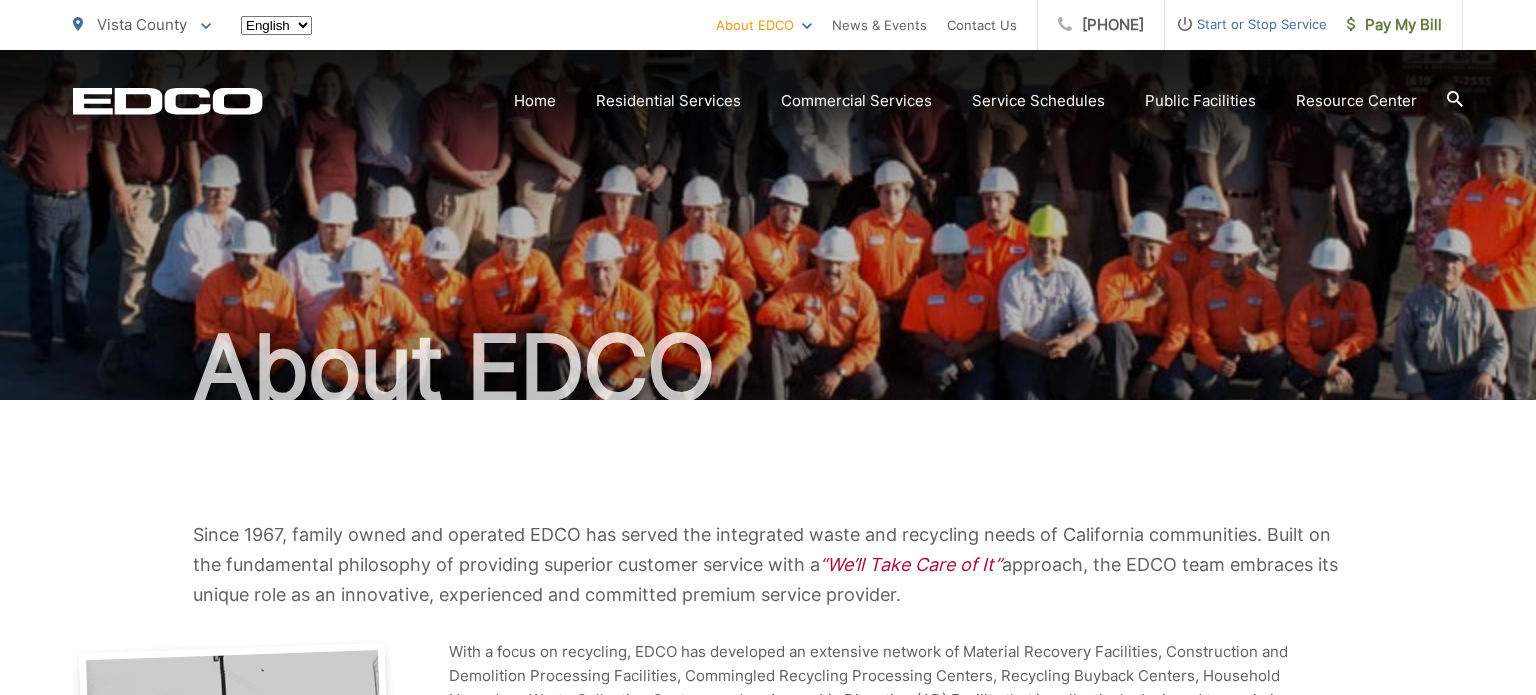 scroll, scrollTop: 0, scrollLeft: 0, axis: both 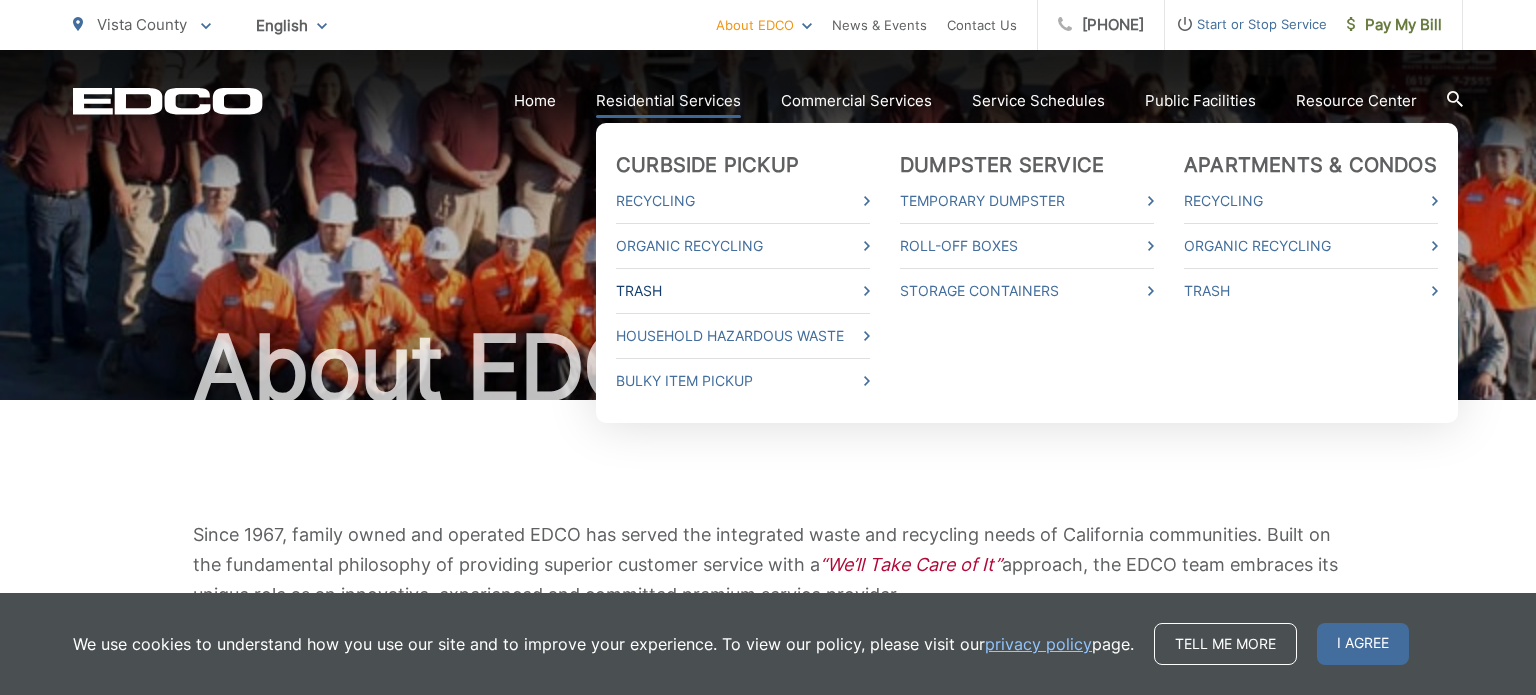 click on "Trash" at bounding box center [743, 291] 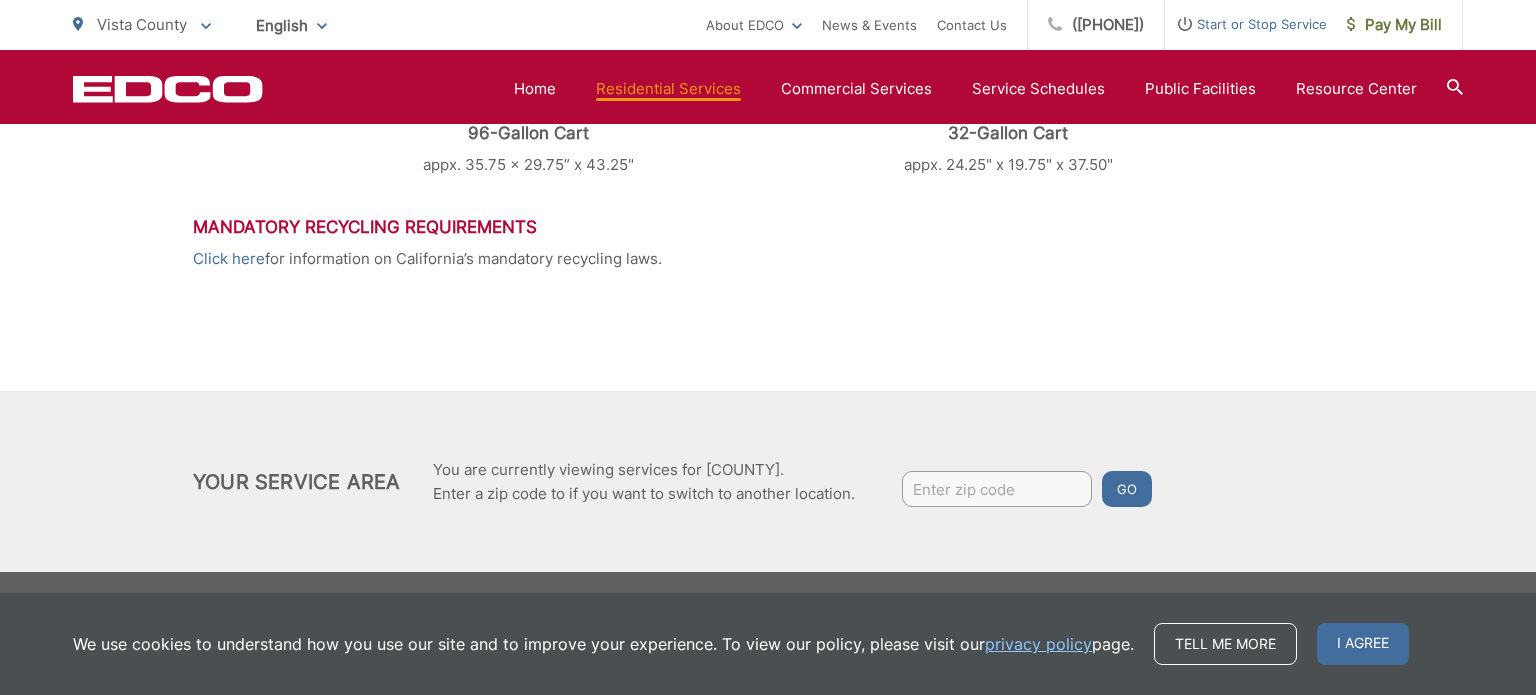 scroll, scrollTop: 1138, scrollLeft: 0, axis: vertical 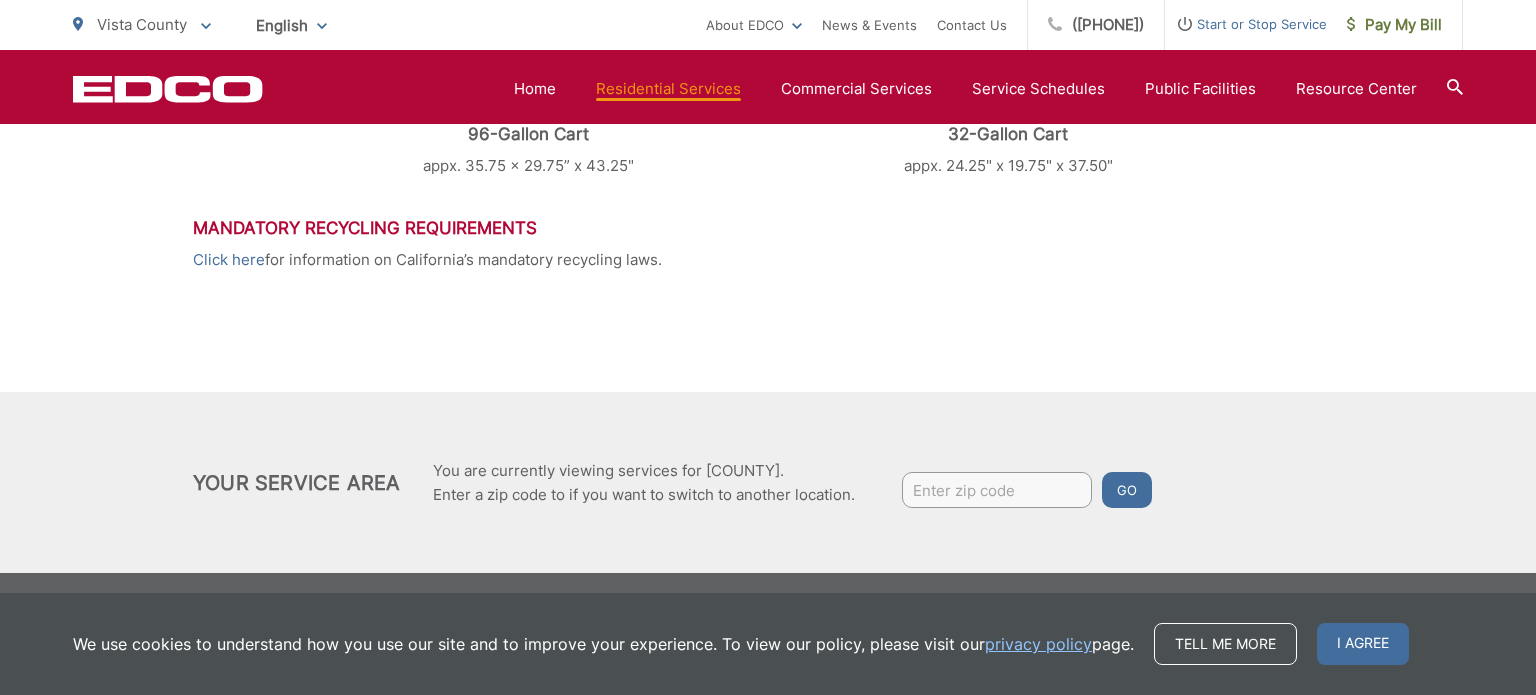 click on "Mandatory Recycling Requirements" at bounding box center [768, 228] 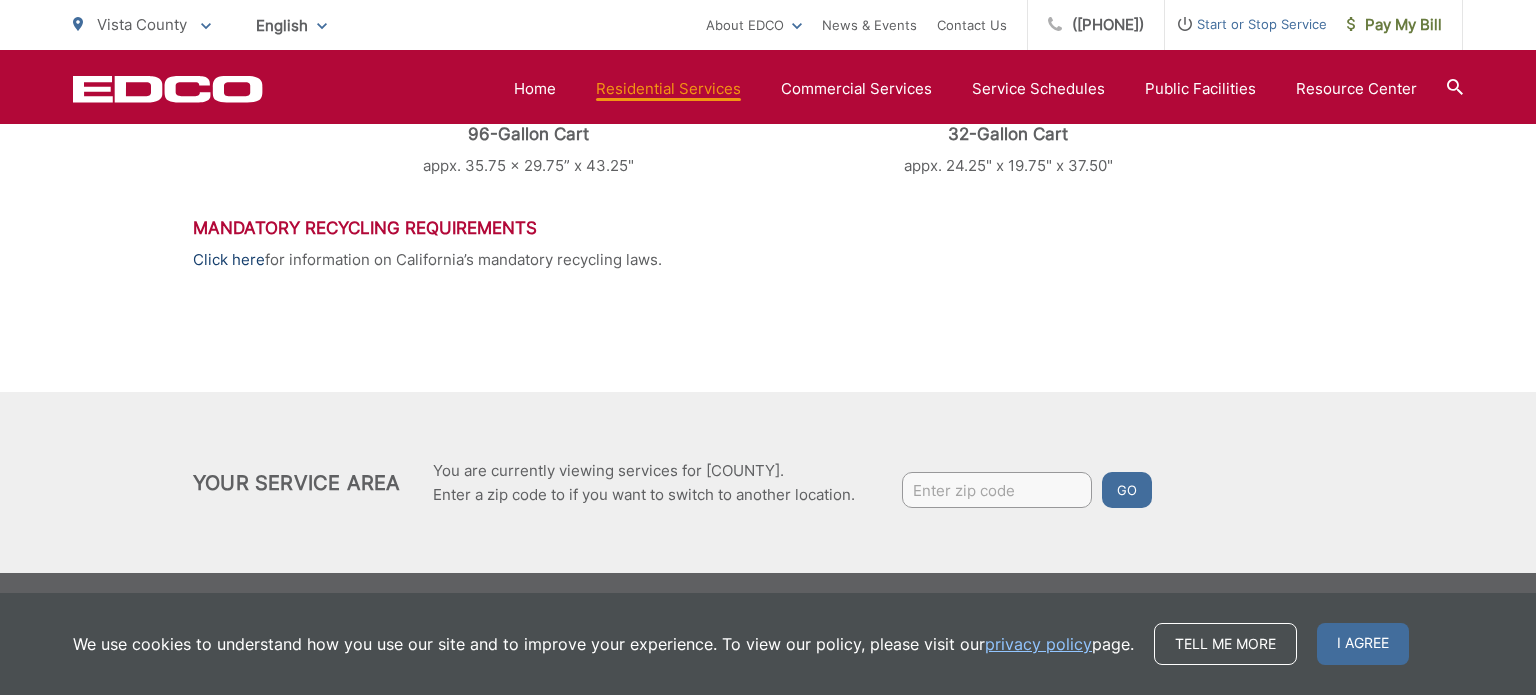 click on "Click here" at bounding box center [229, 260] 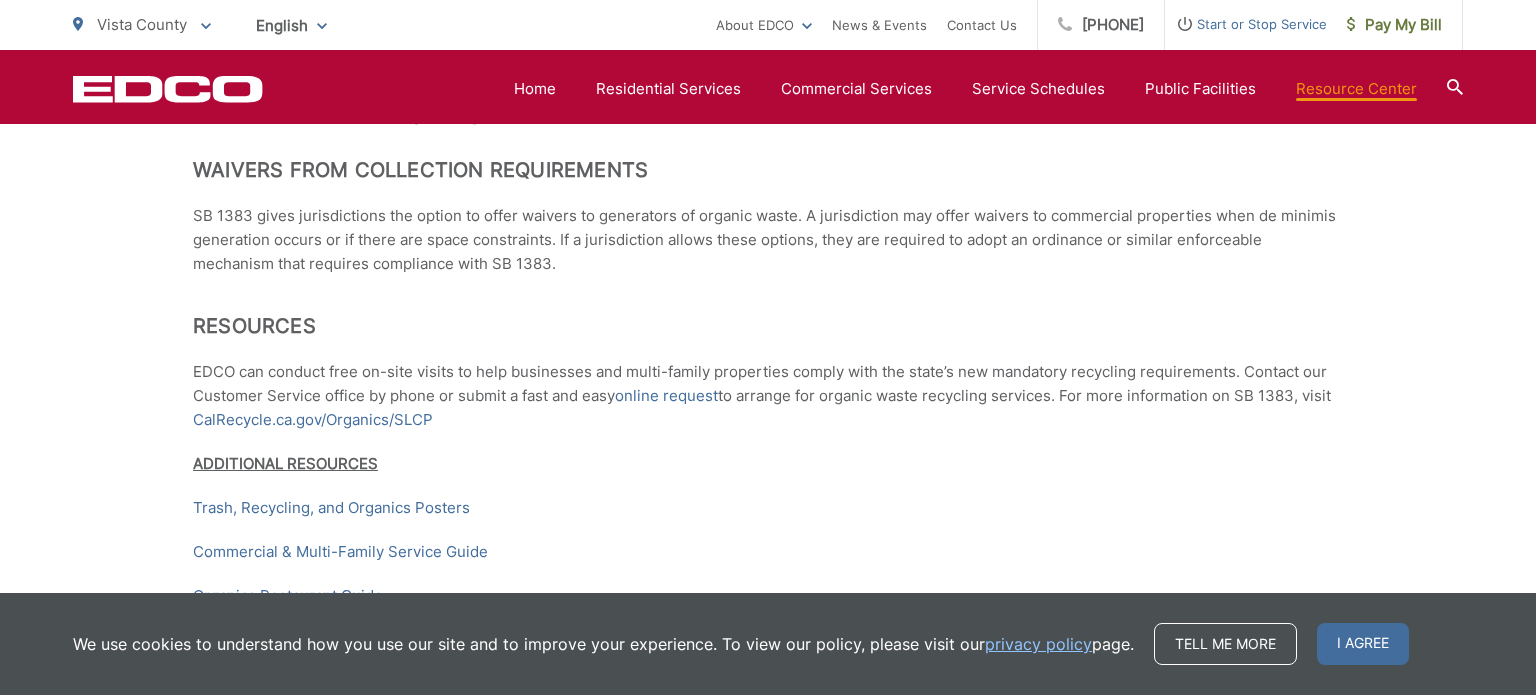 scroll, scrollTop: 2928, scrollLeft: 0, axis: vertical 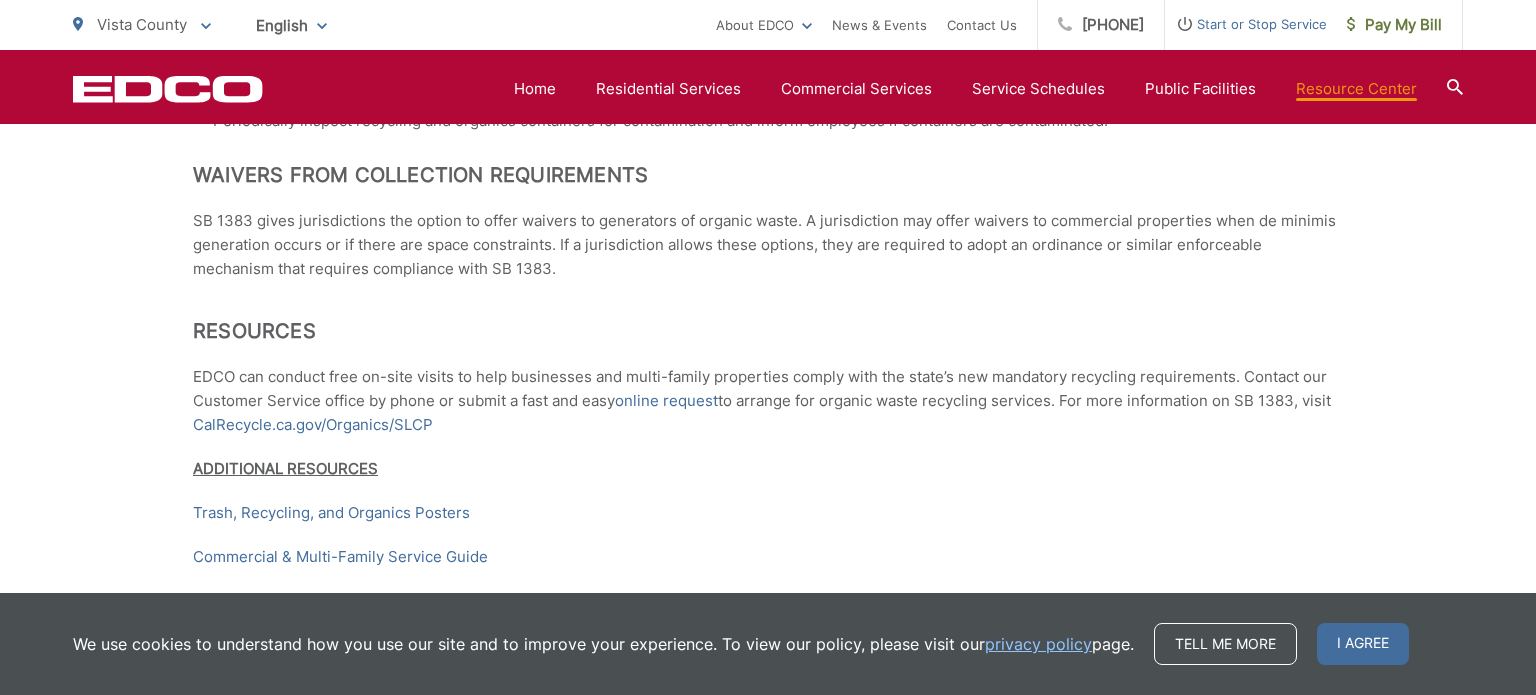 click on "Mandatory Recycling Requirements
What is SB 1383?
In September 2016, the State set methane emission reduction targets for California in Senate Bill 1383, intended as a statewide effort to reduce emissions of short-lived climate pollutants (like organic waste) in various sectors of California’s economy. This law expands upon the goals of  AB 341: Mandatory Commercial Recycling  and  AB 1826: Mandatory Commercial Organics Recycling . However, SB 1383 is unique in that it impacts residents in addition to businesses.
SB 1383 establishes statewide targets to reduce the amount of organic waste disposed of in landfills (50% by 2020 and 75% by 2025). It also sets a goal to rescue at least 20% of currently disposed edible food by 2025 and redirect that food to people in need.
." at bounding box center [768, -810] 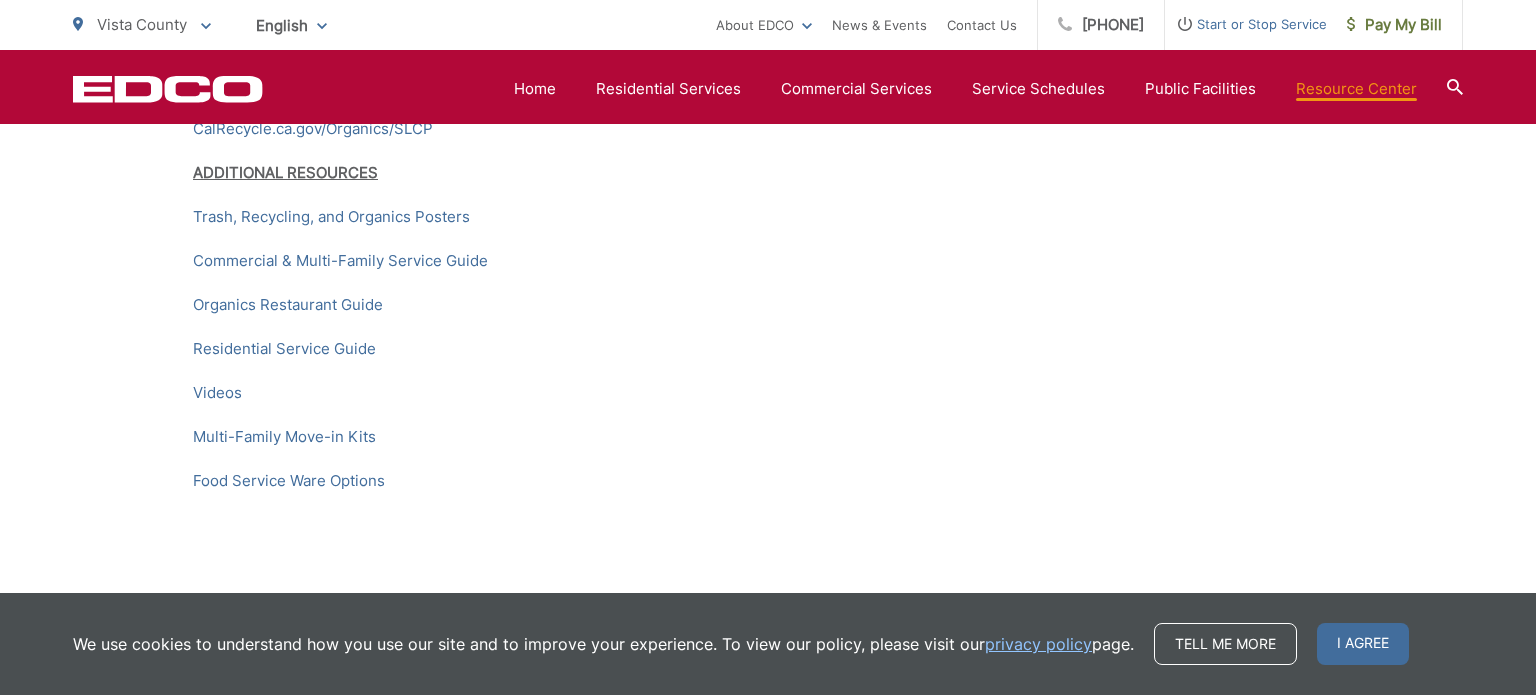scroll, scrollTop: 3220, scrollLeft: 0, axis: vertical 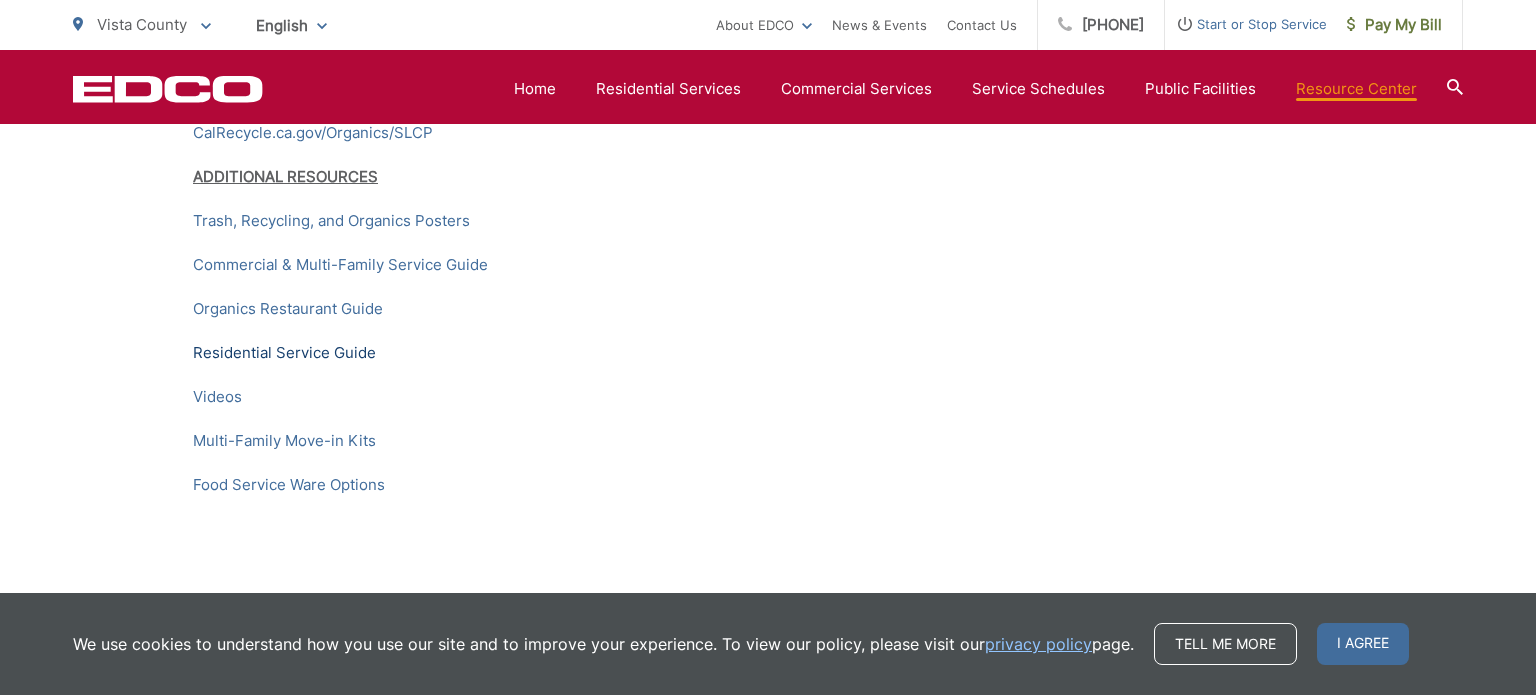 click on "Residential Service Guide" at bounding box center [284, 353] 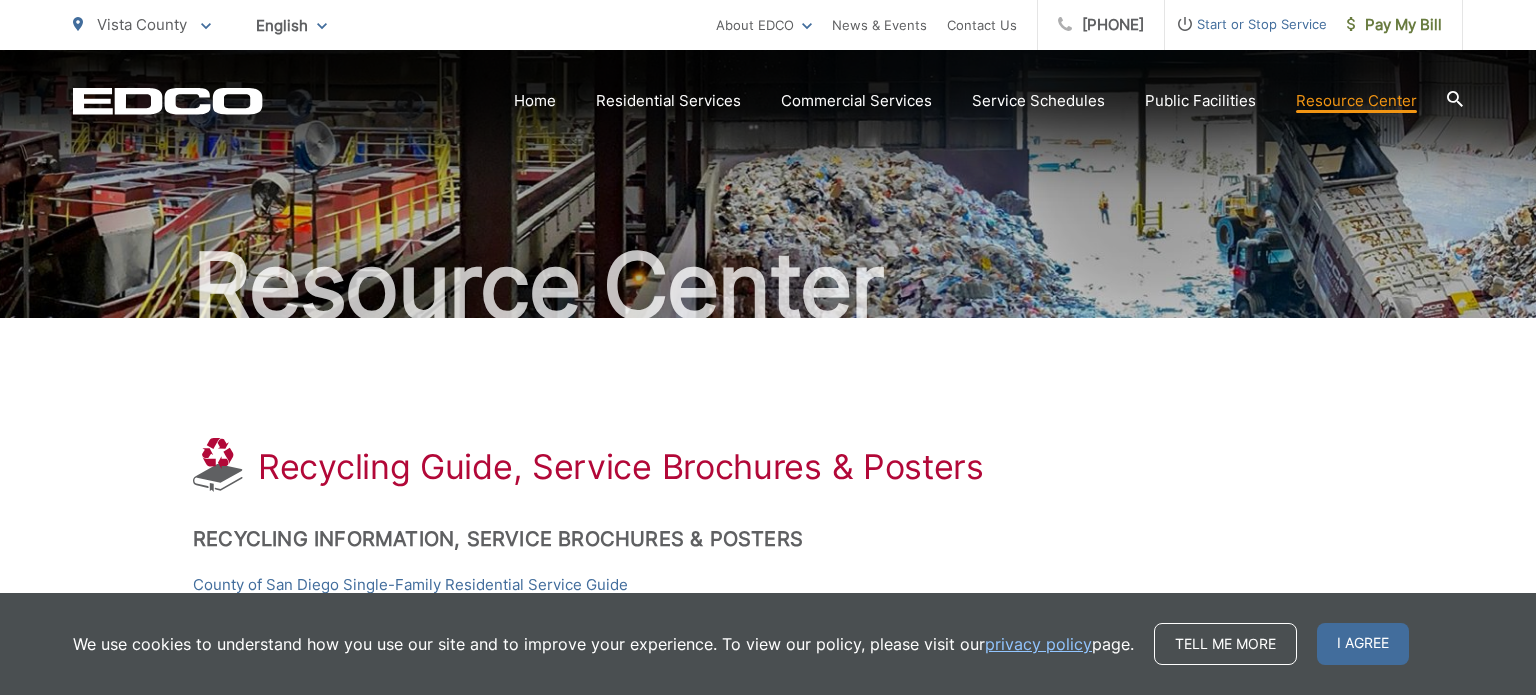 scroll, scrollTop: 0, scrollLeft: 0, axis: both 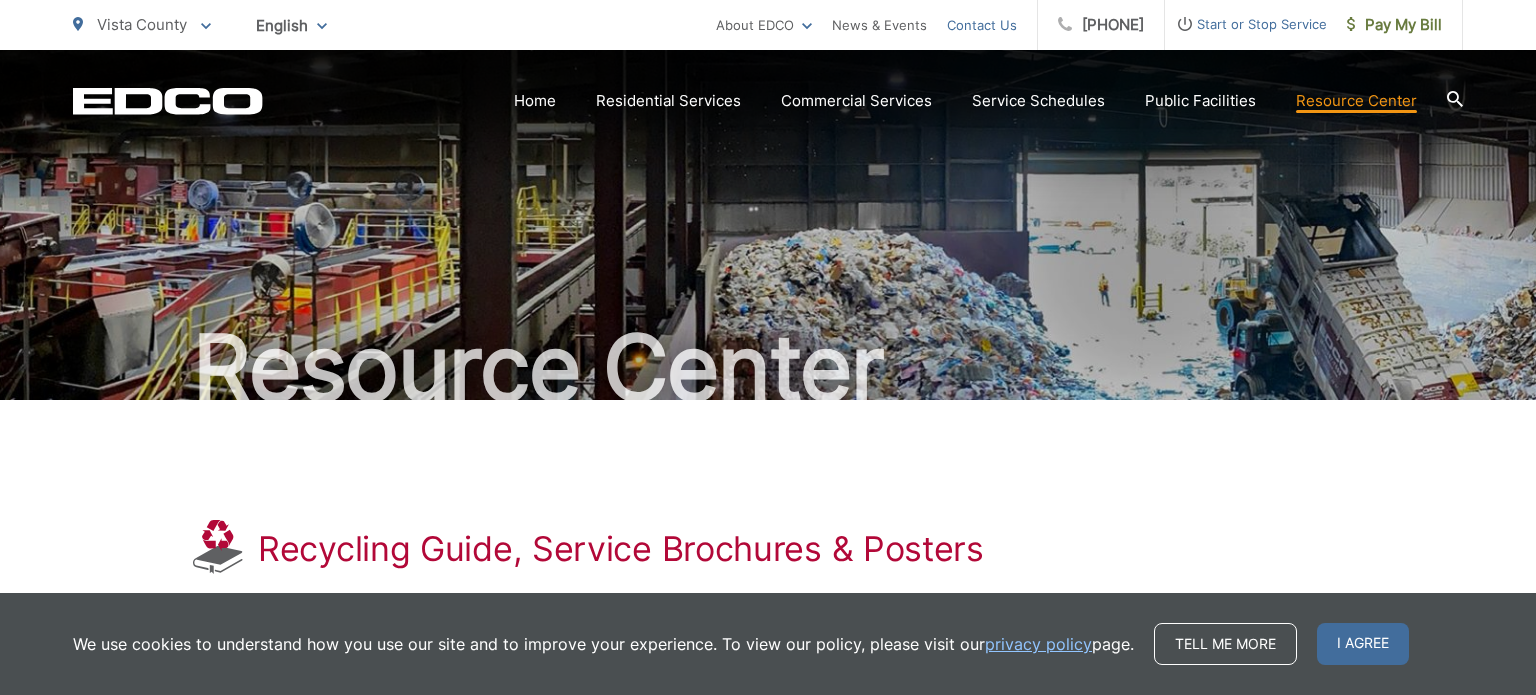 click on "Contact Us" at bounding box center [982, 25] 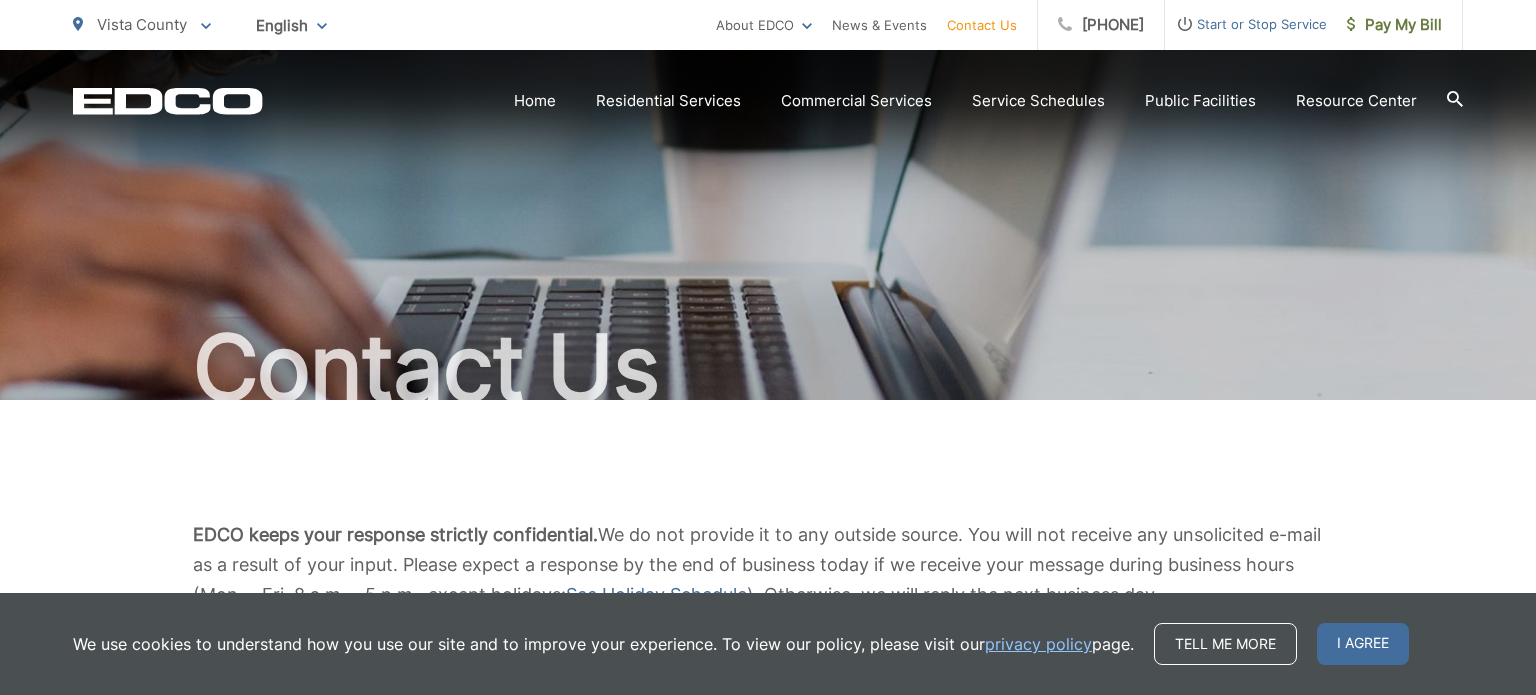 scroll, scrollTop: 12, scrollLeft: 0, axis: vertical 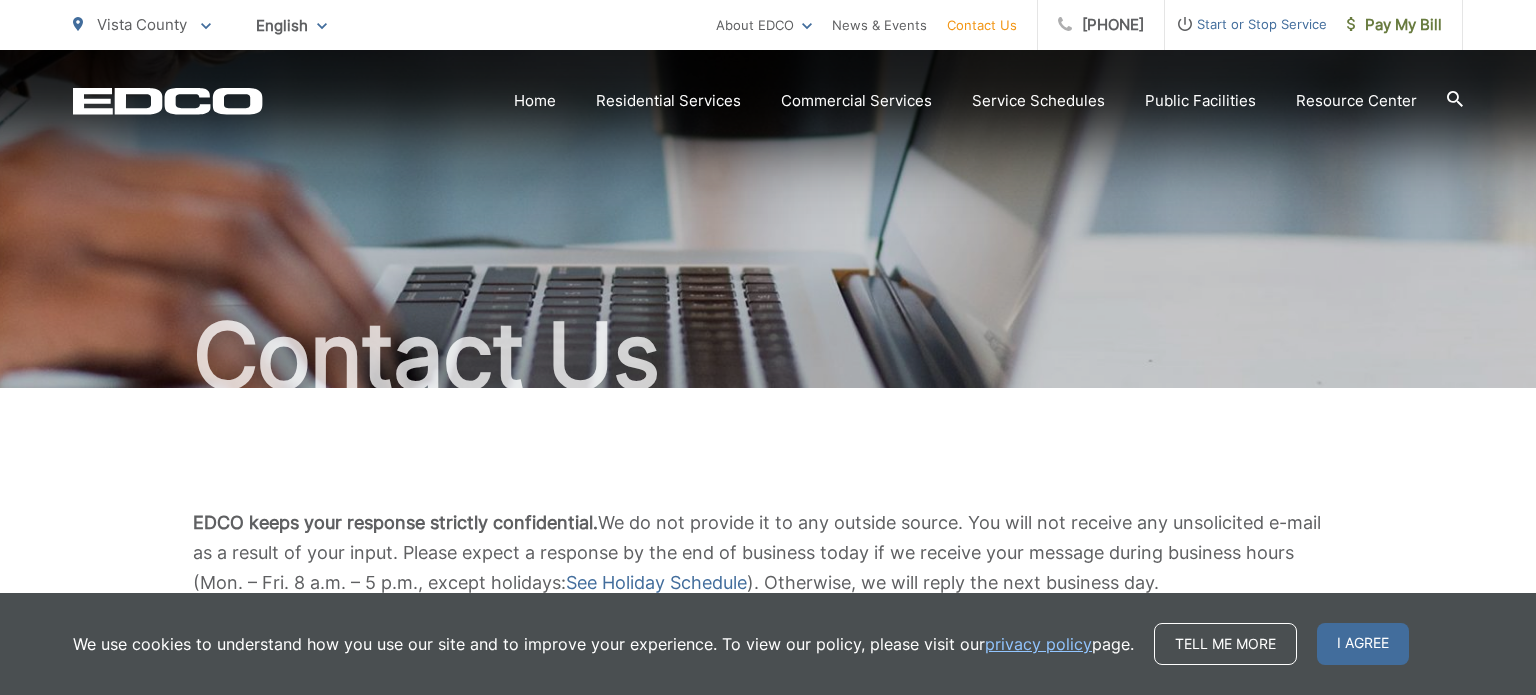 click on "EDCO keeps your response strictly confidential. We do not provide it to any outside source. You will not receive any unsolicited e-mail as a result of your input. Please expect a response by the end of business today if we receive your message during business hours (Mon. – Fri. 8 a.m. – 5 p.m., except holidays: See Holiday Schedule ). Otherwise, we will reply the next business day." at bounding box center [768, 553] 